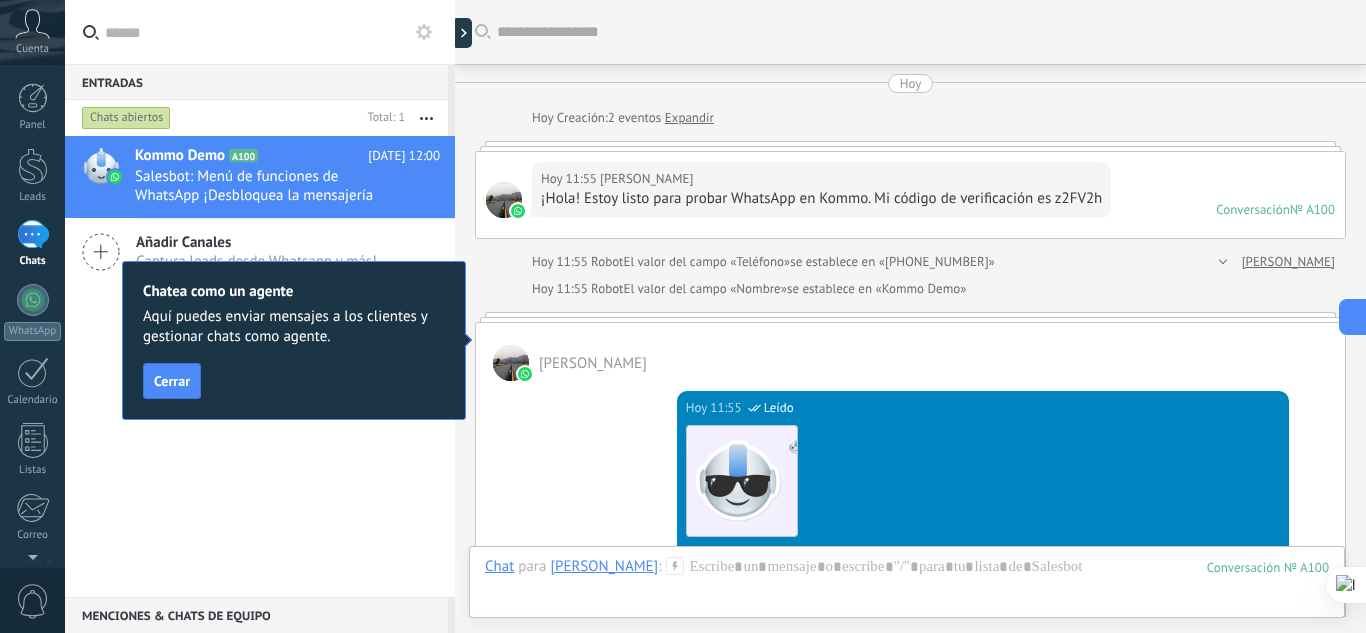 scroll, scrollTop: 0, scrollLeft: 0, axis: both 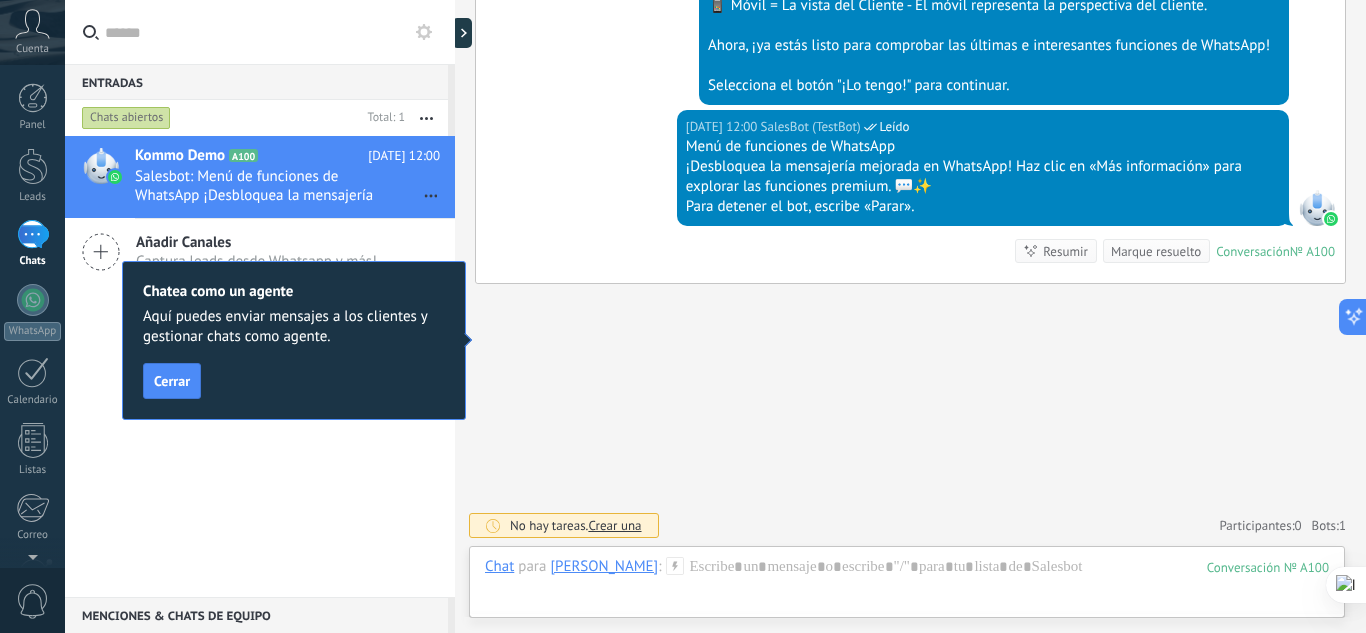 click 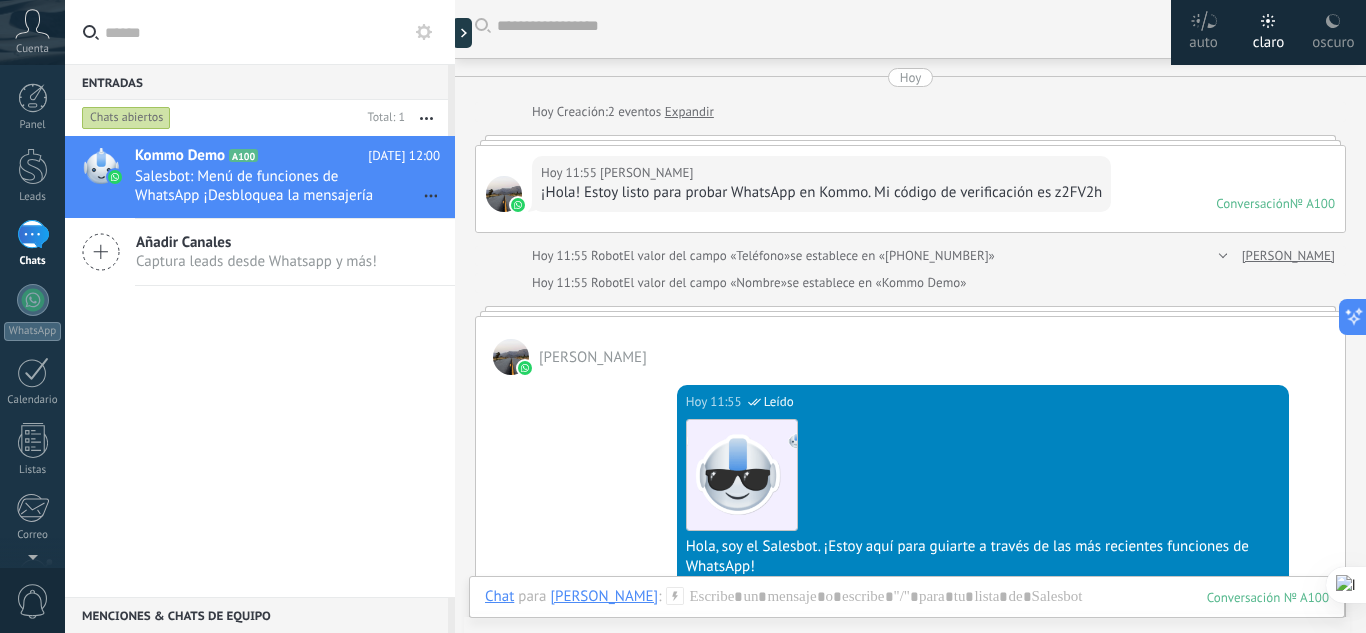 scroll, scrollTop: 0, scrollLeft: 0, axis: both 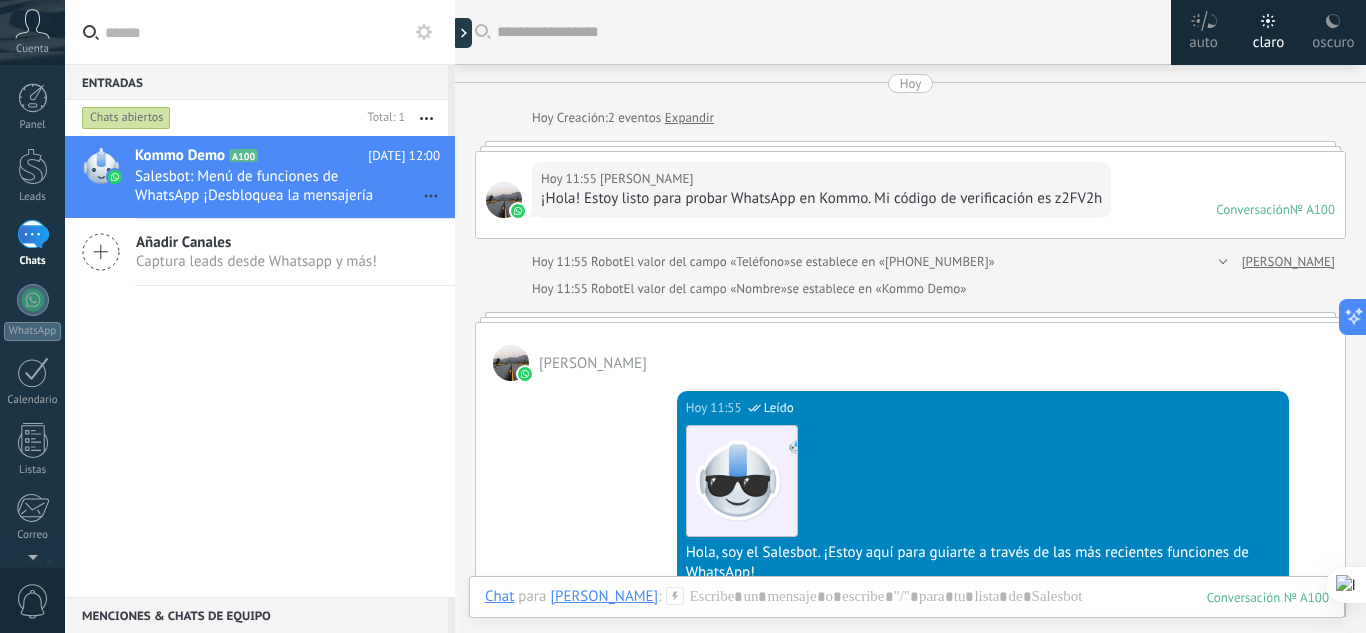 click on "oscuro" at bounding box center (1333, 39) 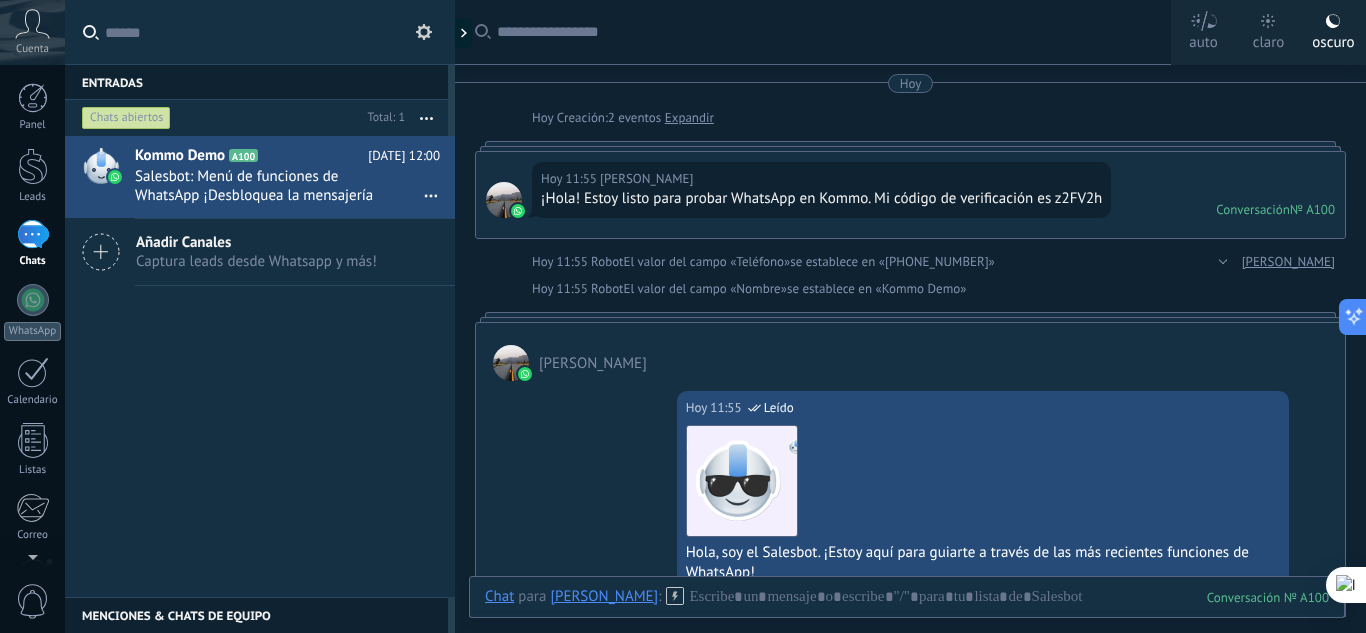 click on "auto" at bounding box center (1203, 39) 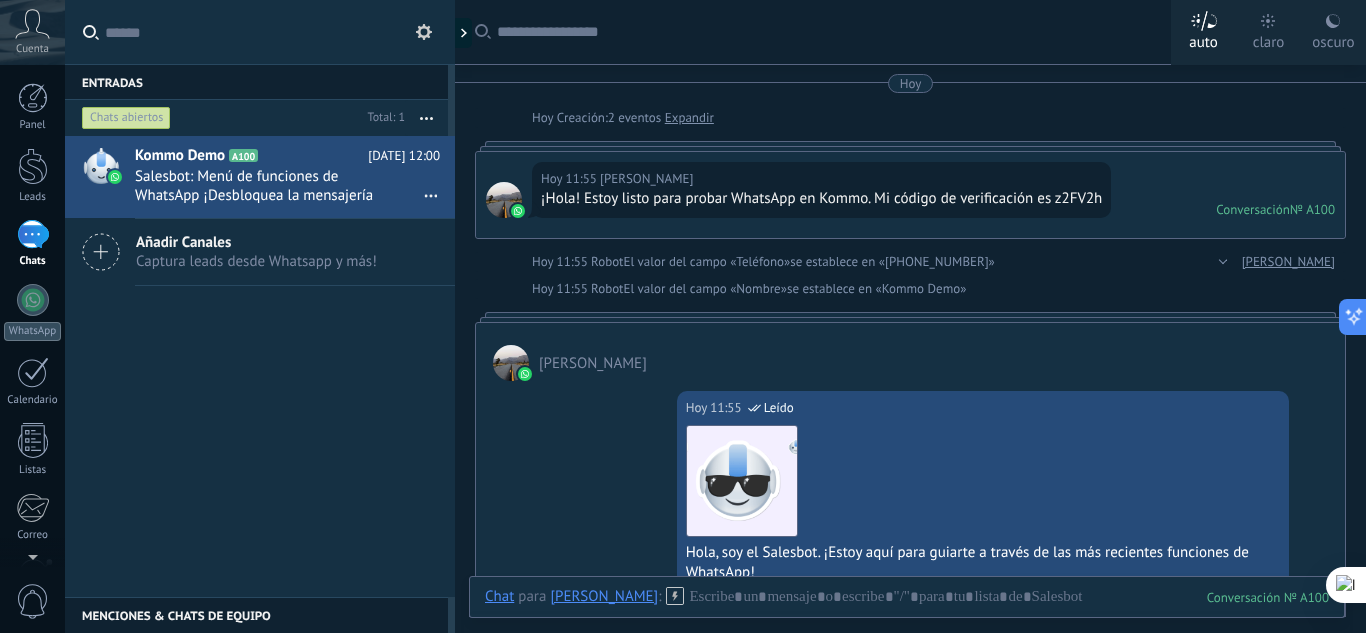 click 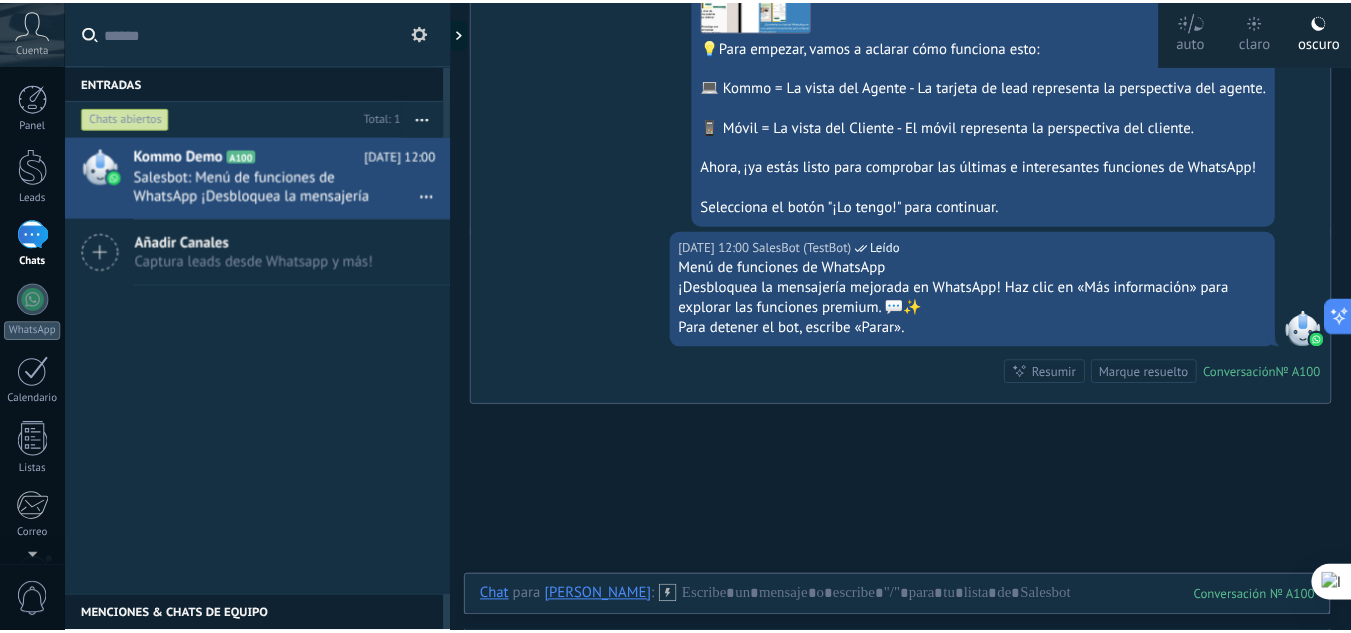 scroll, scrollTop: 600, scrollLeft: 0, axis: vertical 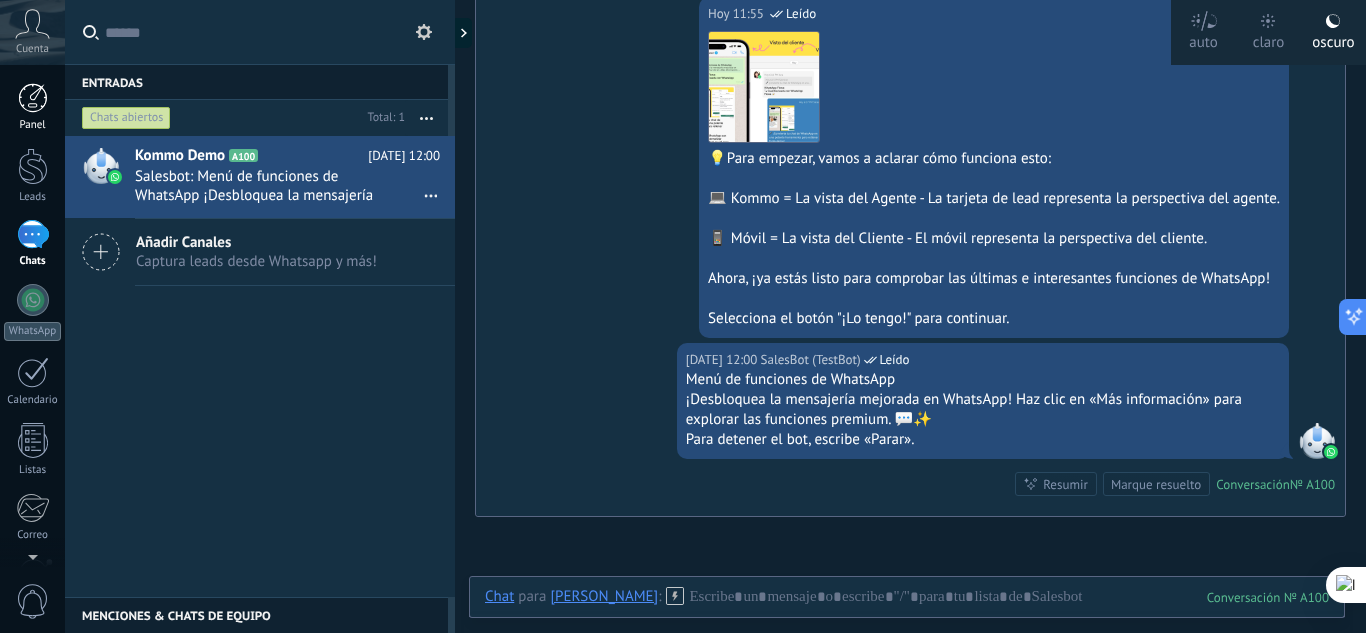 click at bounding box center [33, 98] 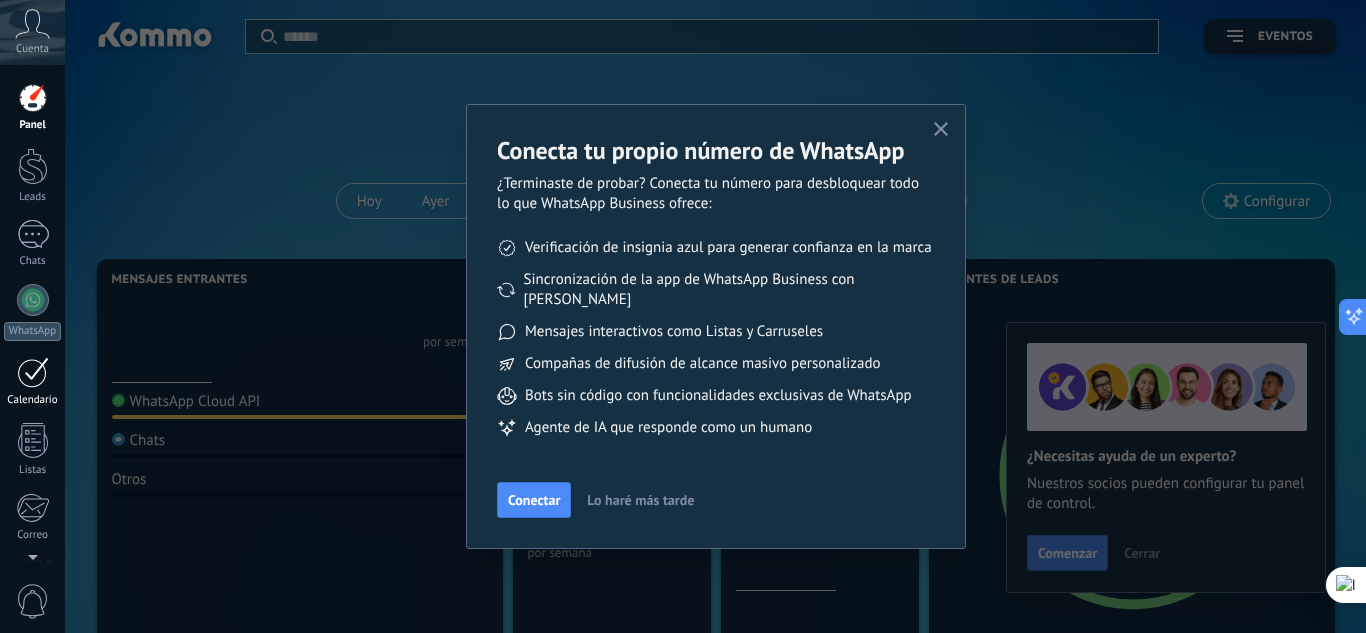 click at bounding box center [33, 372] 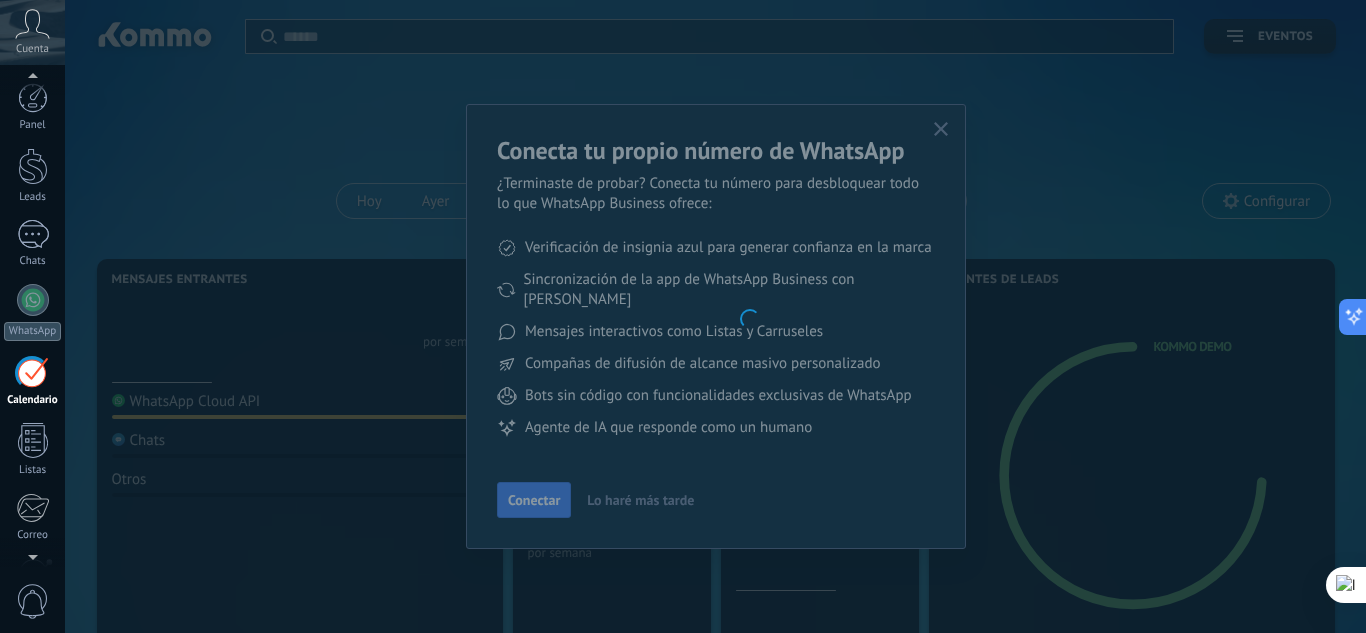 scroll, scrollTop: 58, scrollLeft: 0, axis: vertical 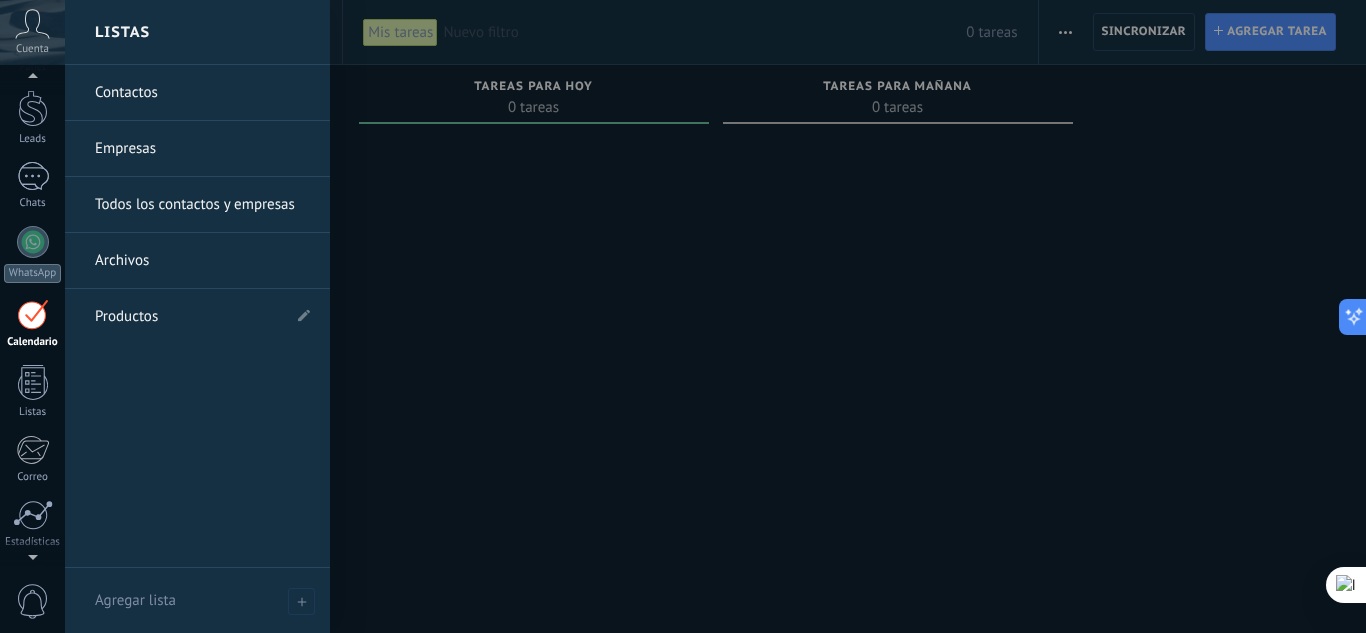 click on "Contactos" at bounding box center [202, 93] 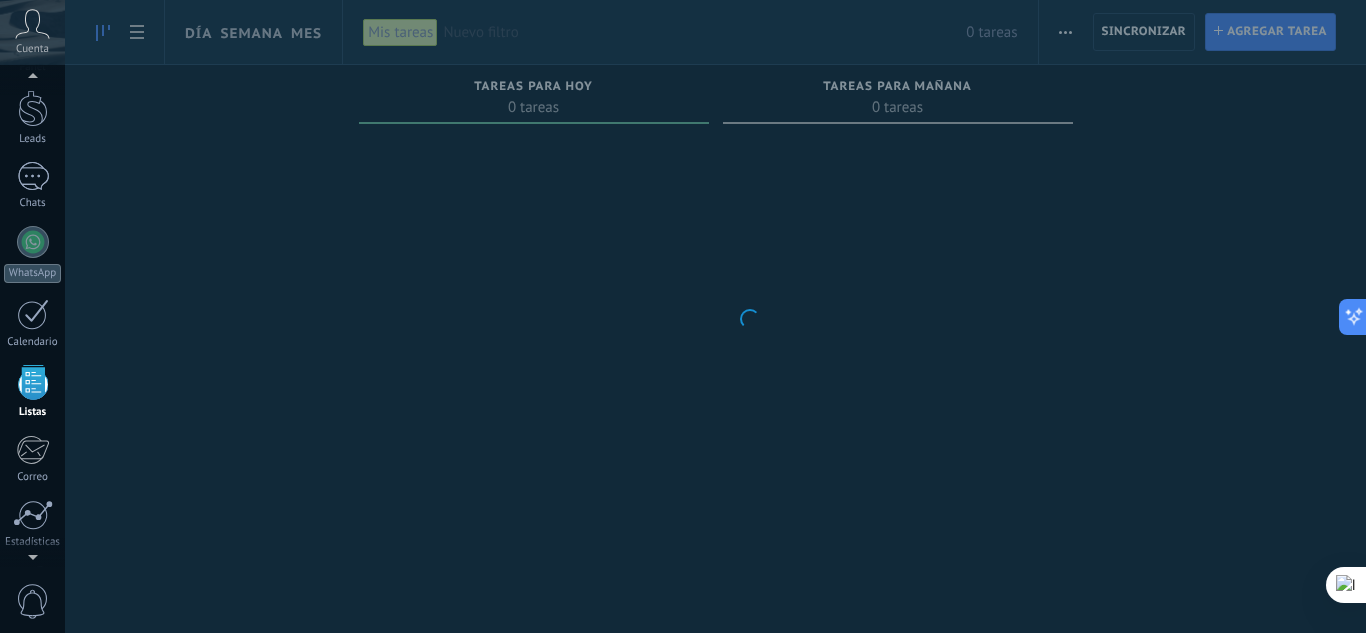 scroll, scrollTop: 124, scrollLeft: 0, axis: vertical 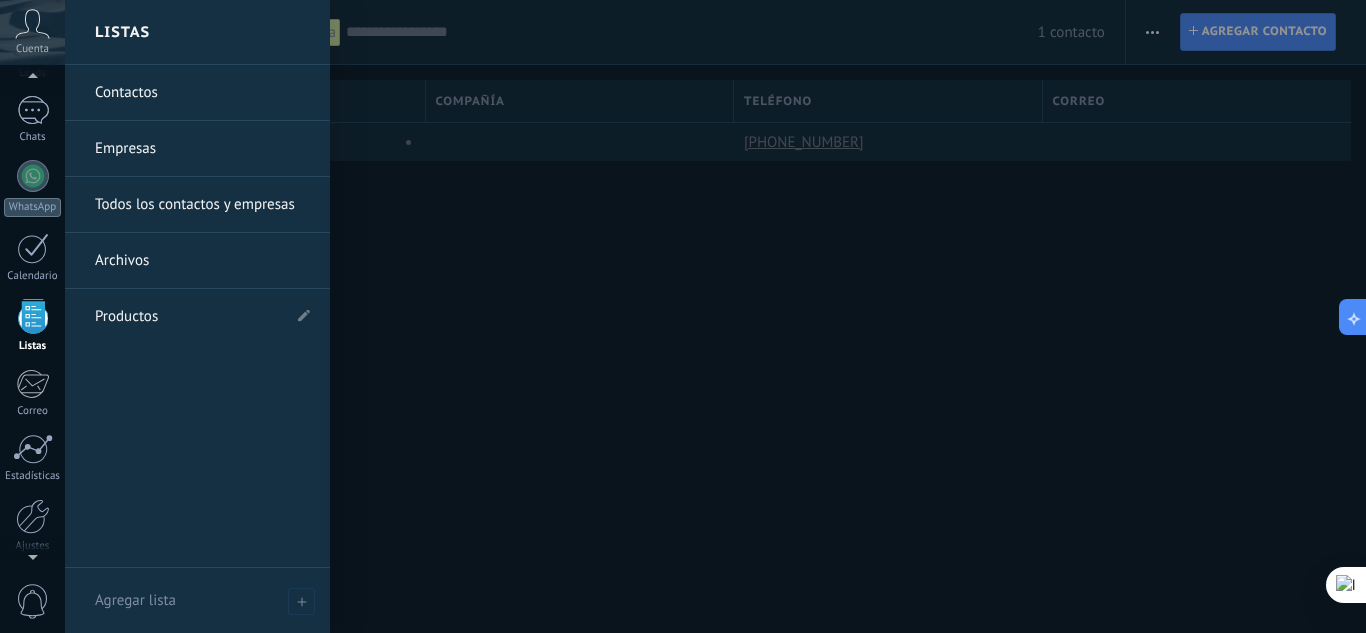 click on "Empresas" at bounding box center [202, 149] 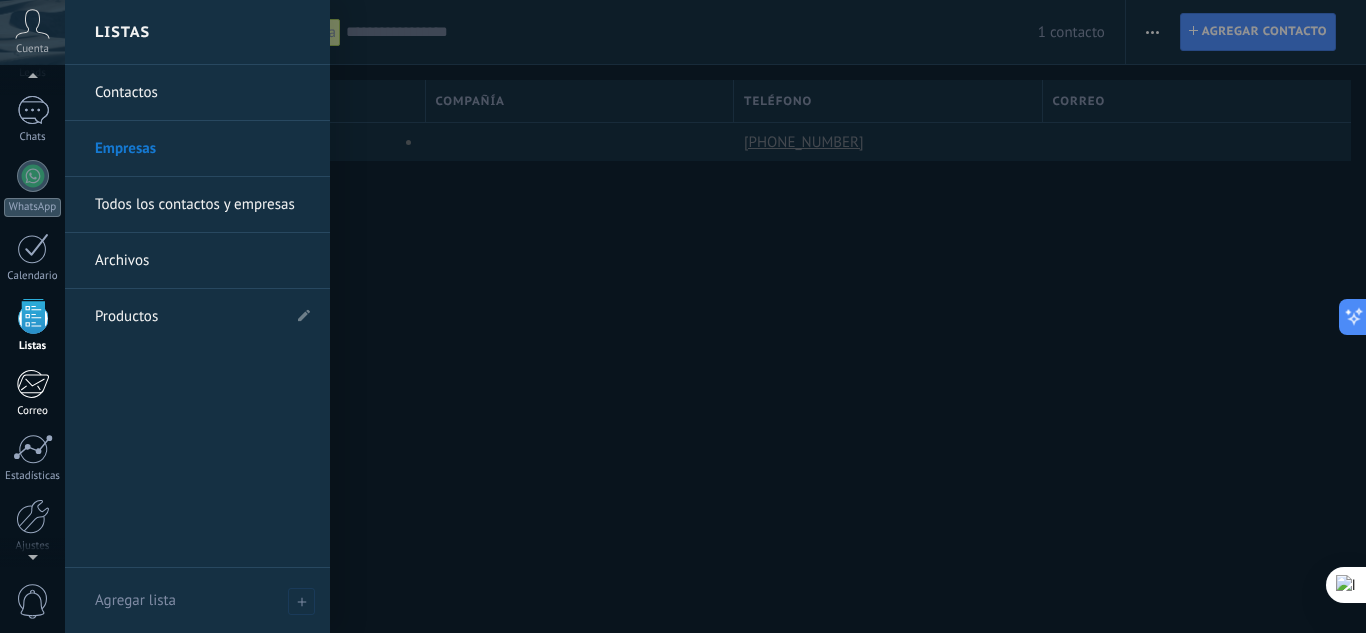 click at bounding box center [32, 384] 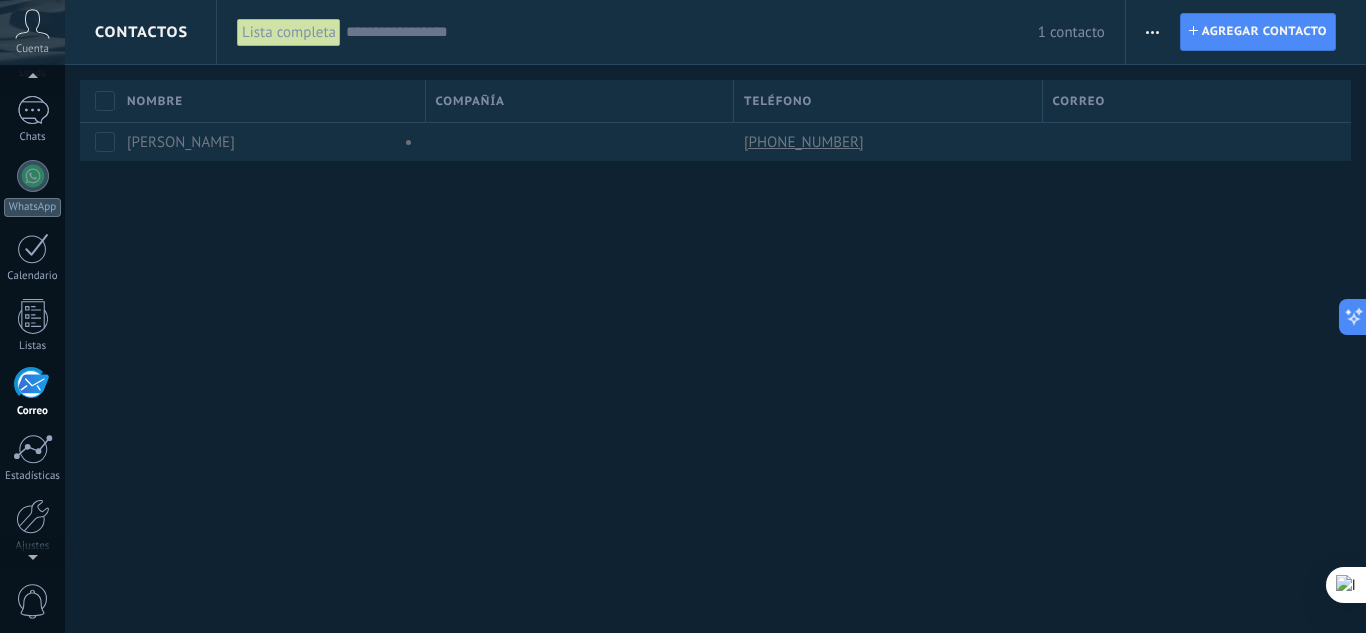 scroll, scrollTop: 194, scrollLeft: 0, axis: vertical 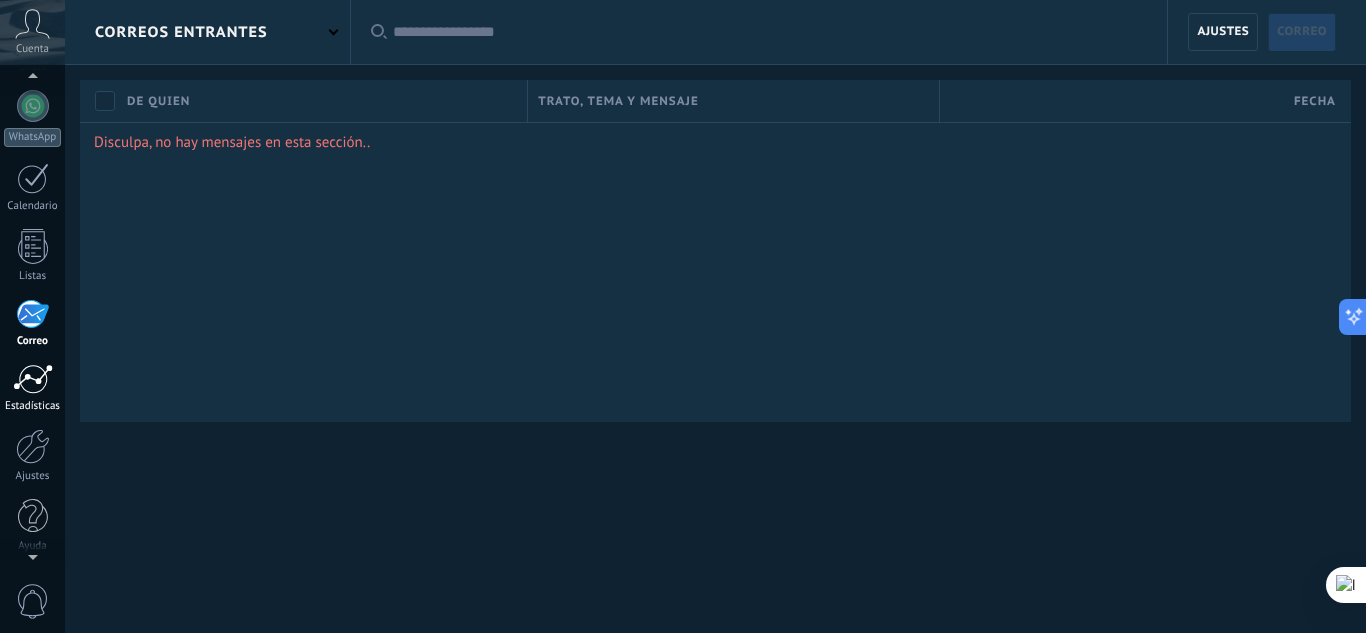 click at bounding box center [33, 379] 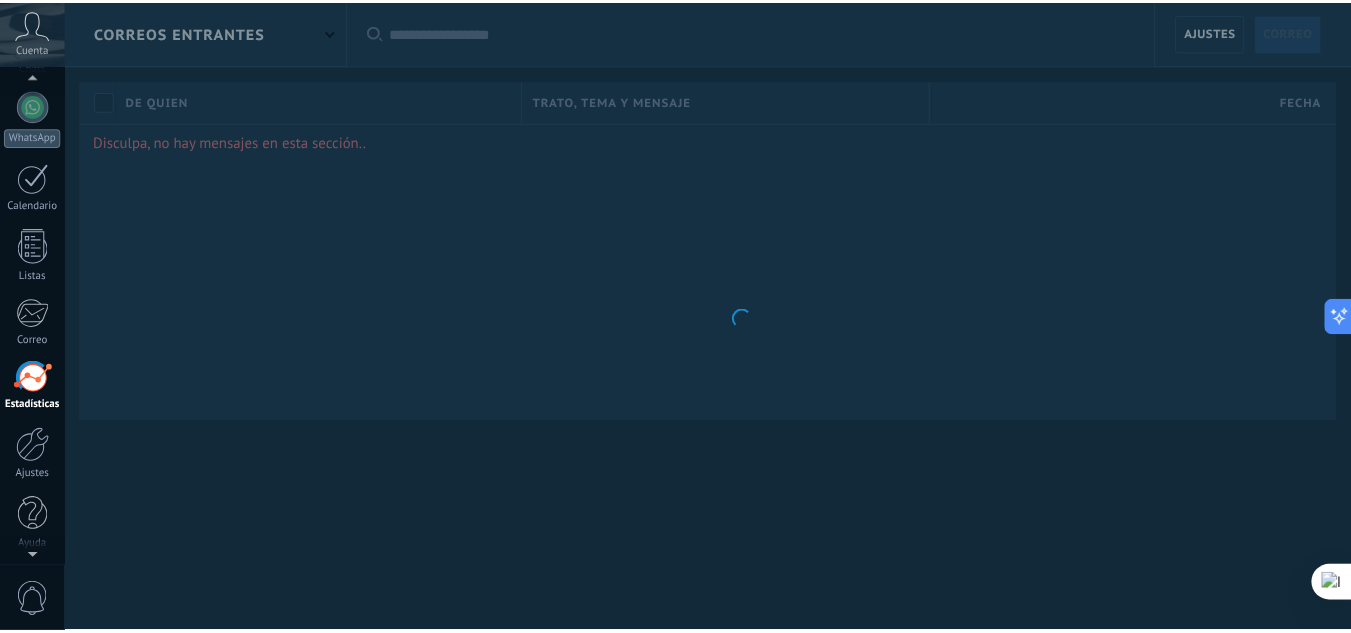 scroll, scrollTop: 199, scrollLeft: 0, axis: vertical 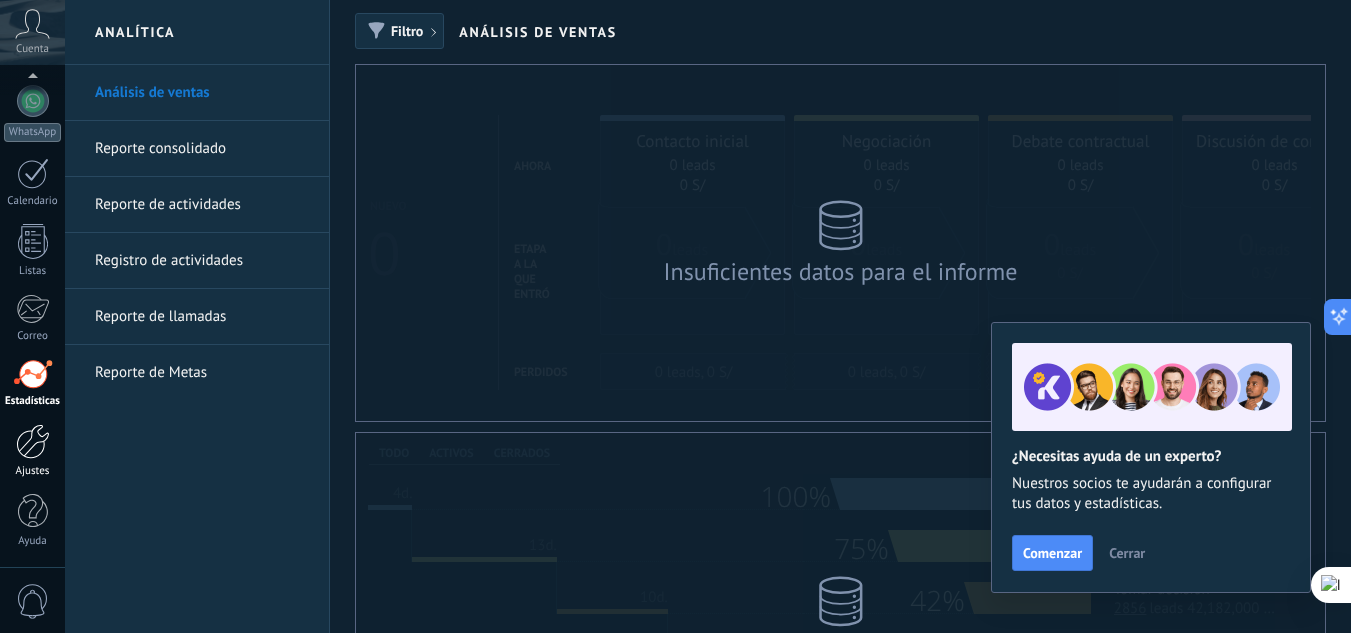 click at bounding box center [33, 441] 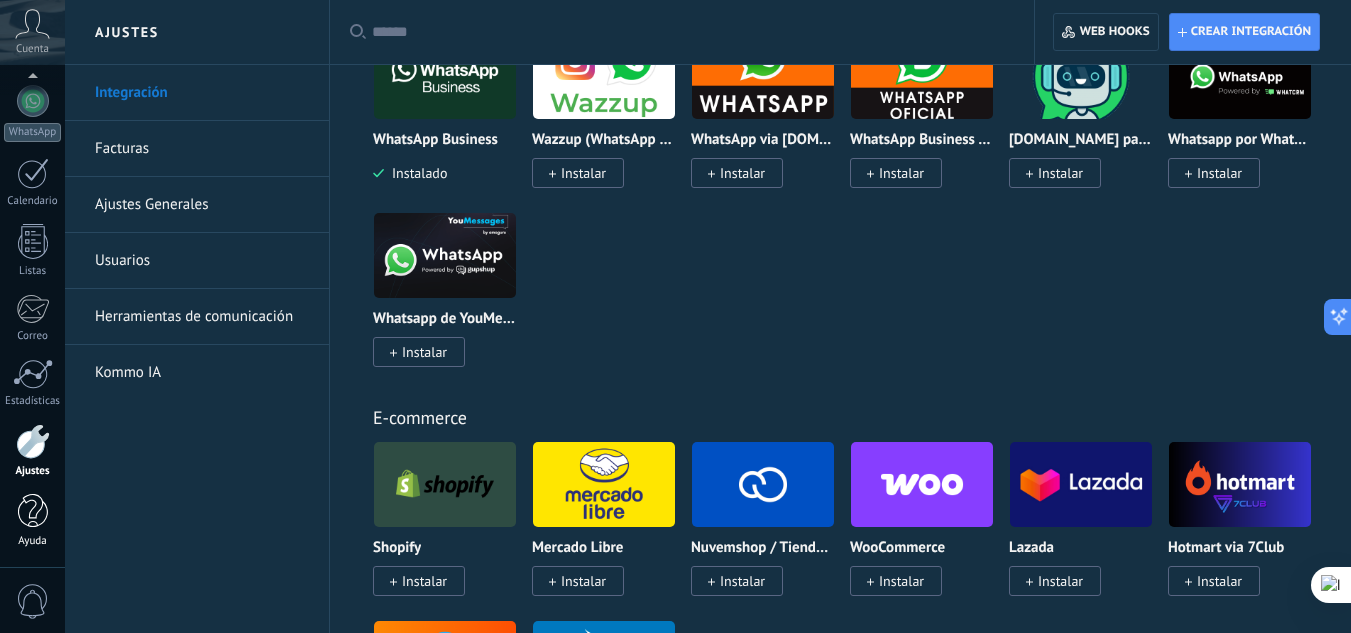 scroll, scrollTop: 1000, scrollLeft: 0, axis: vertical 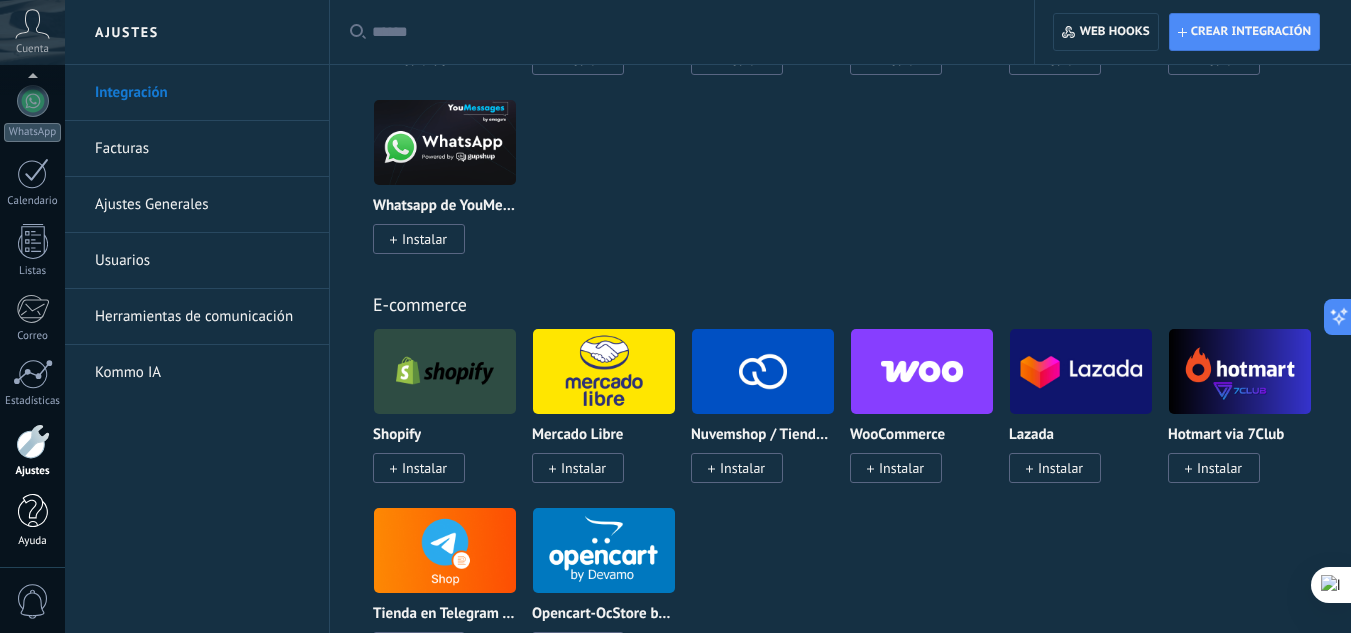 click at bounding box center (33, 511) 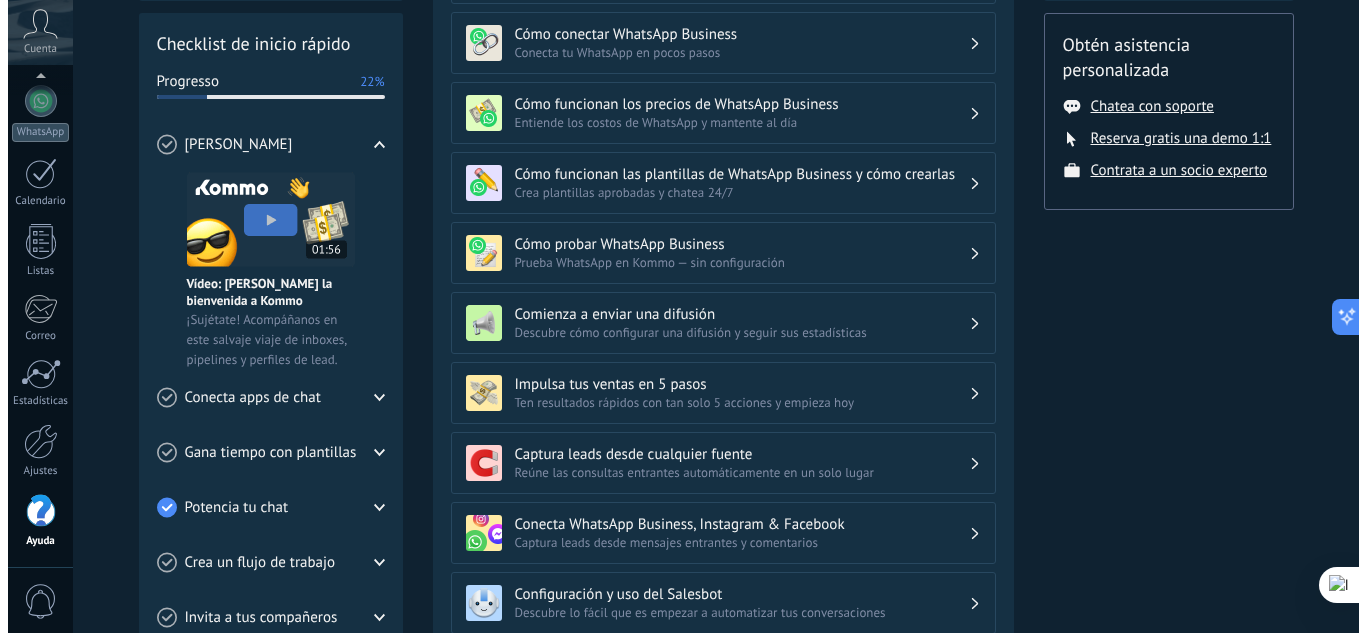 scroll, scrollTop: 300, scrollLeft: 0, axis: vertical 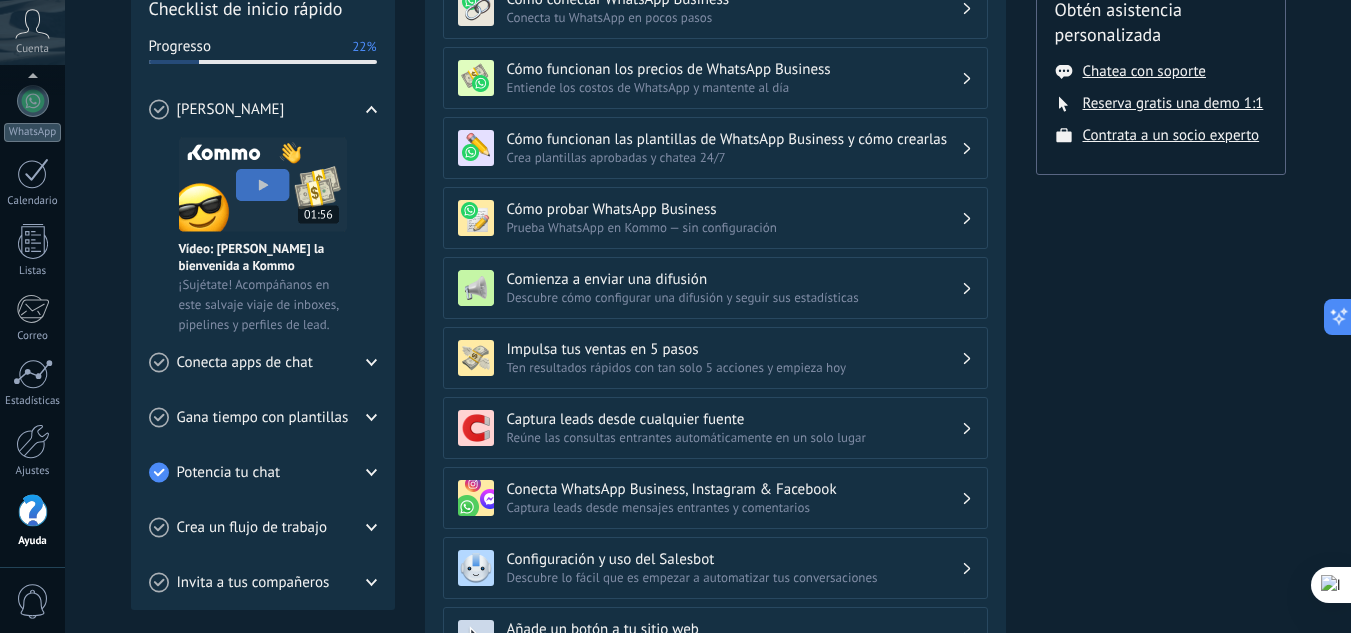 click on "Reúne las consultas entrantes automáticamente en un solo lugar" at bounding box center (734, 437) 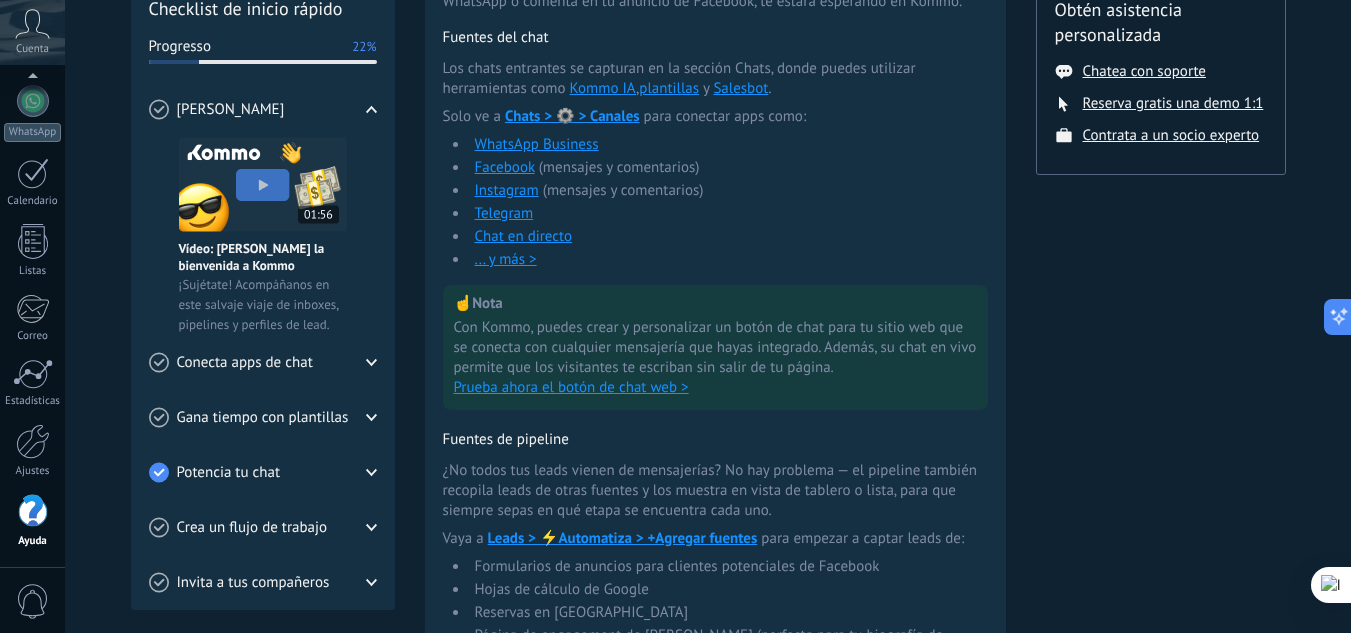 click on "0" at bounding box center [33, 601] 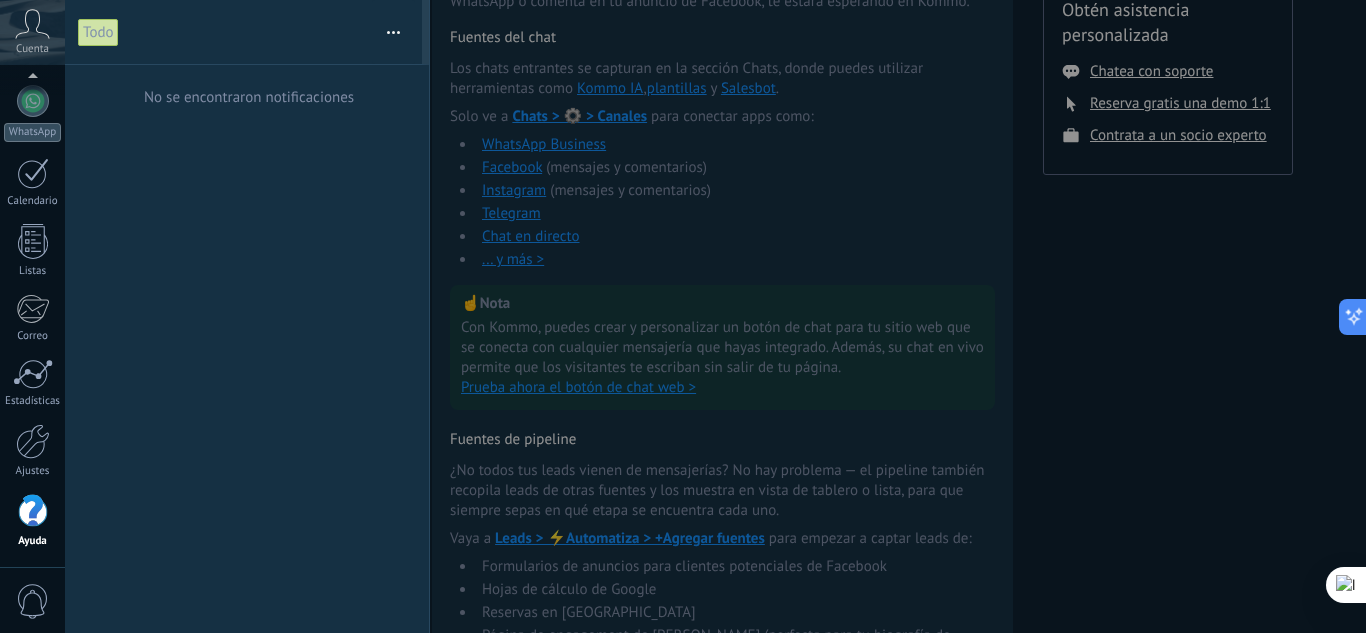 scroll, scrollTop: 136, scrollLeft: 0, axis: vertical 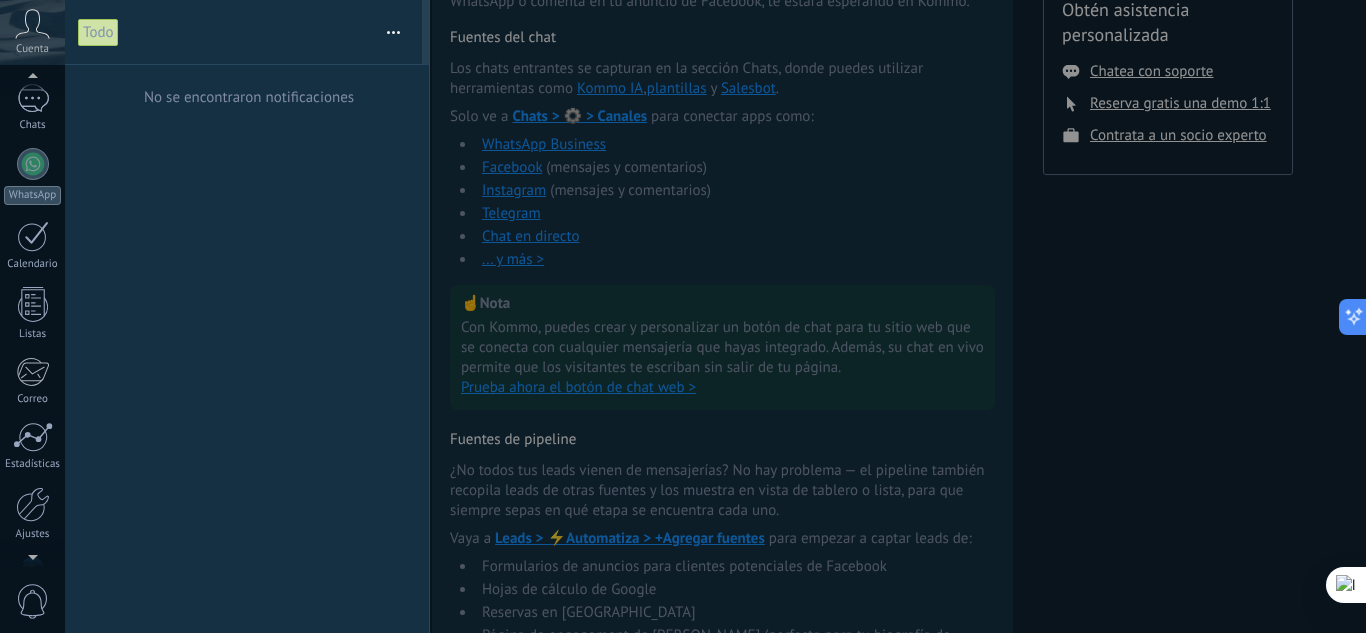 click 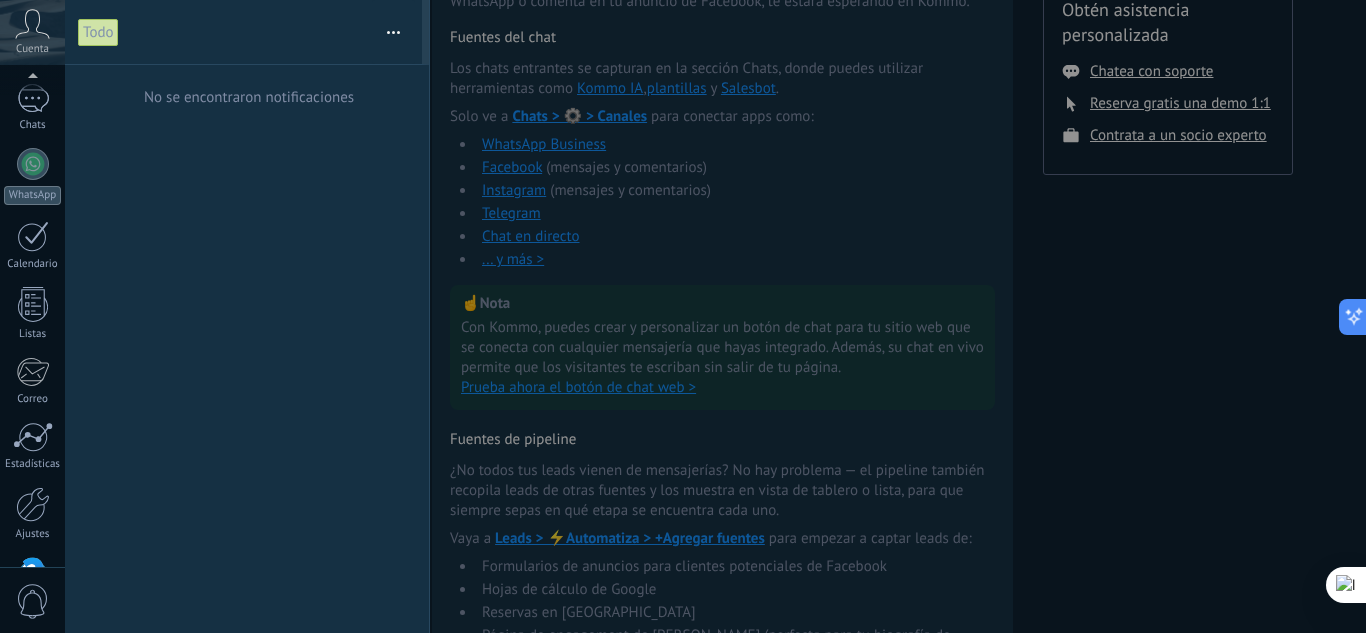 scroll, scrollTop: 199, scrollLeft: 0, axis: vertical 